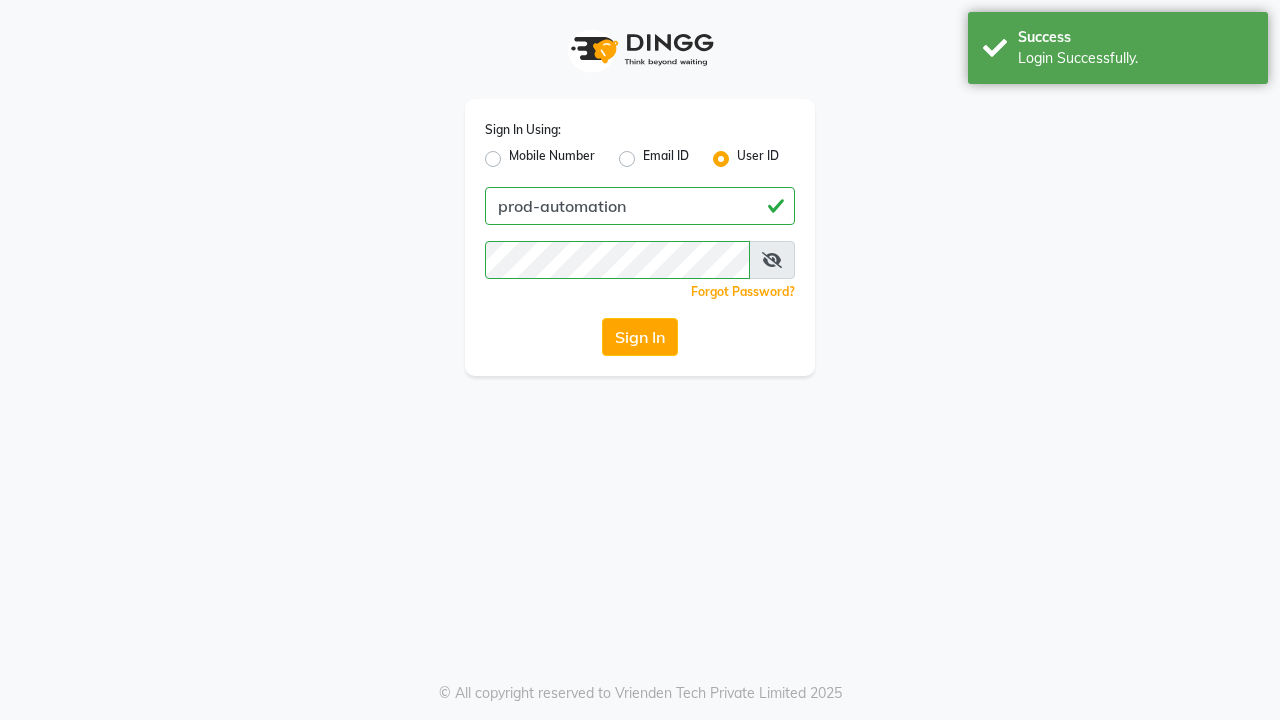 scroll, scrollTop: 0, scrollLeft: 0, axis: both 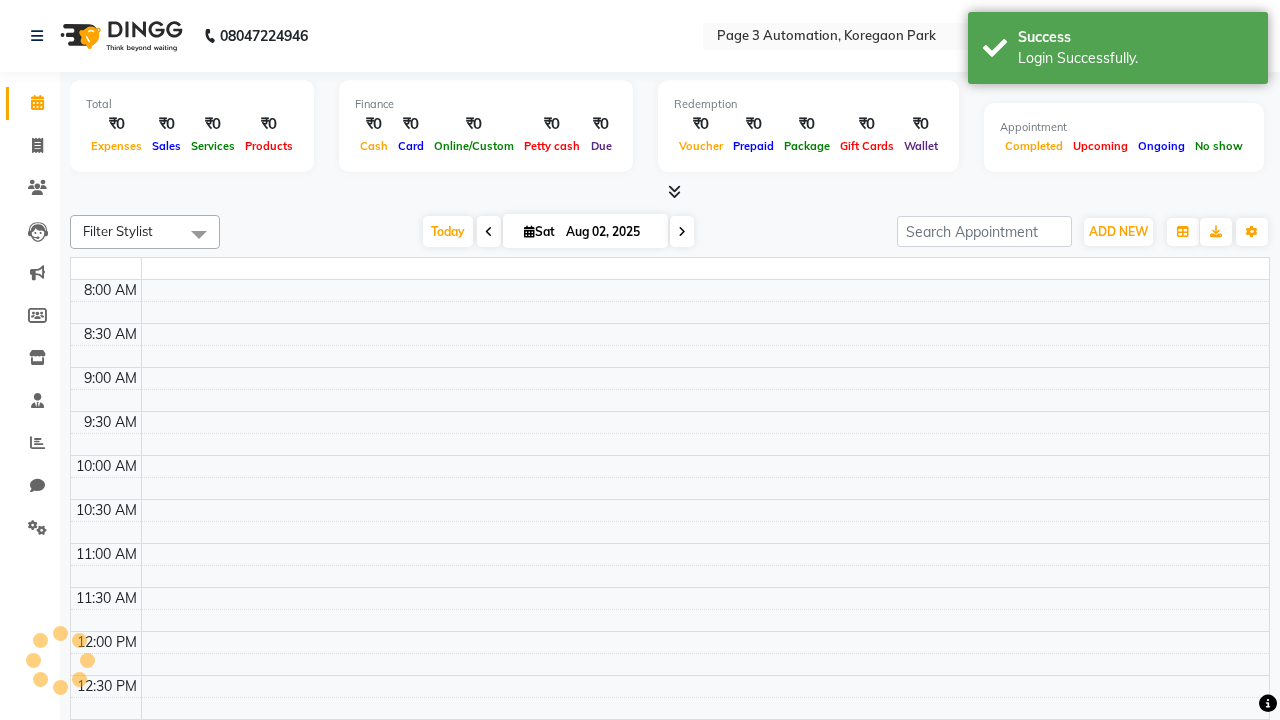 select on "en" 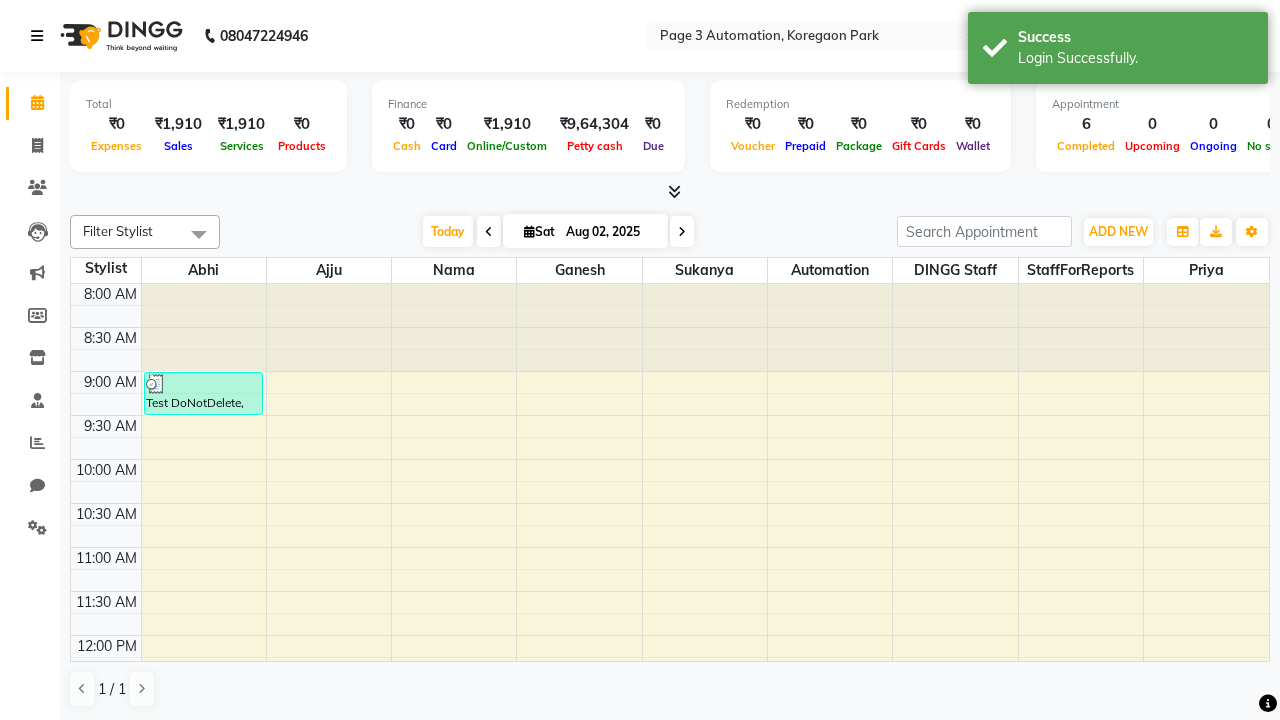 click at bounding box center (37, 36) 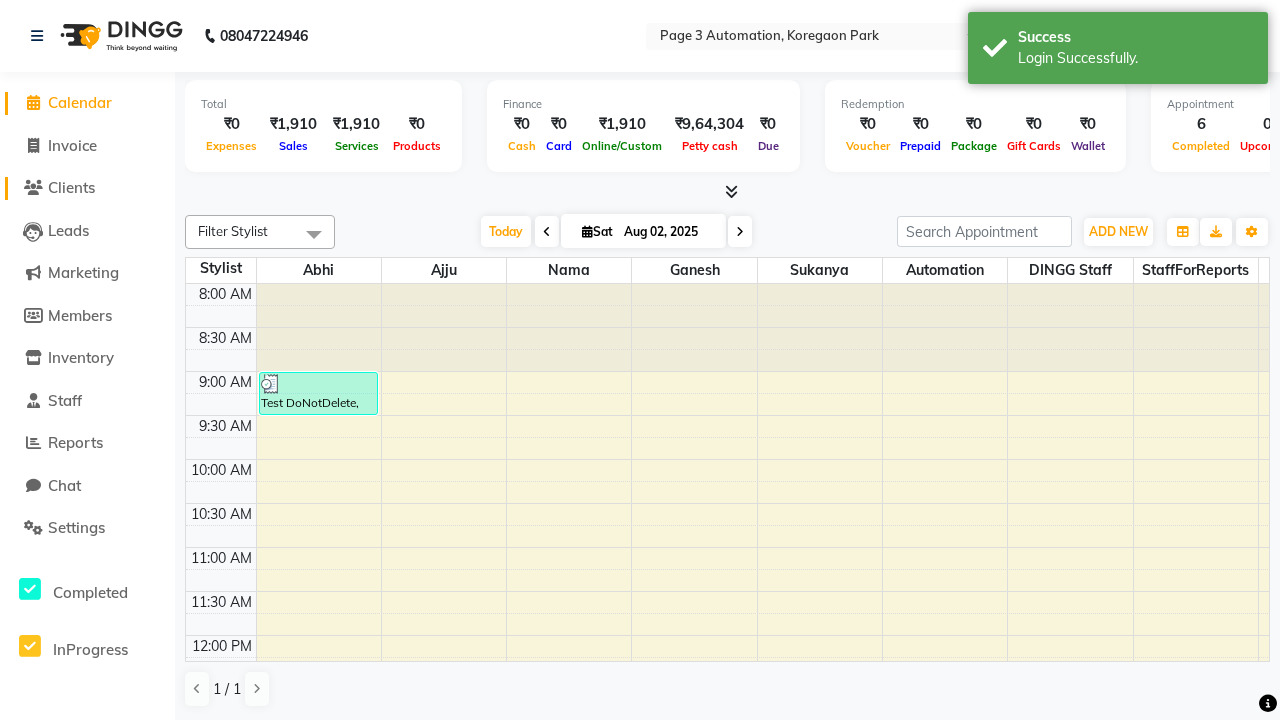 click on "Clients" 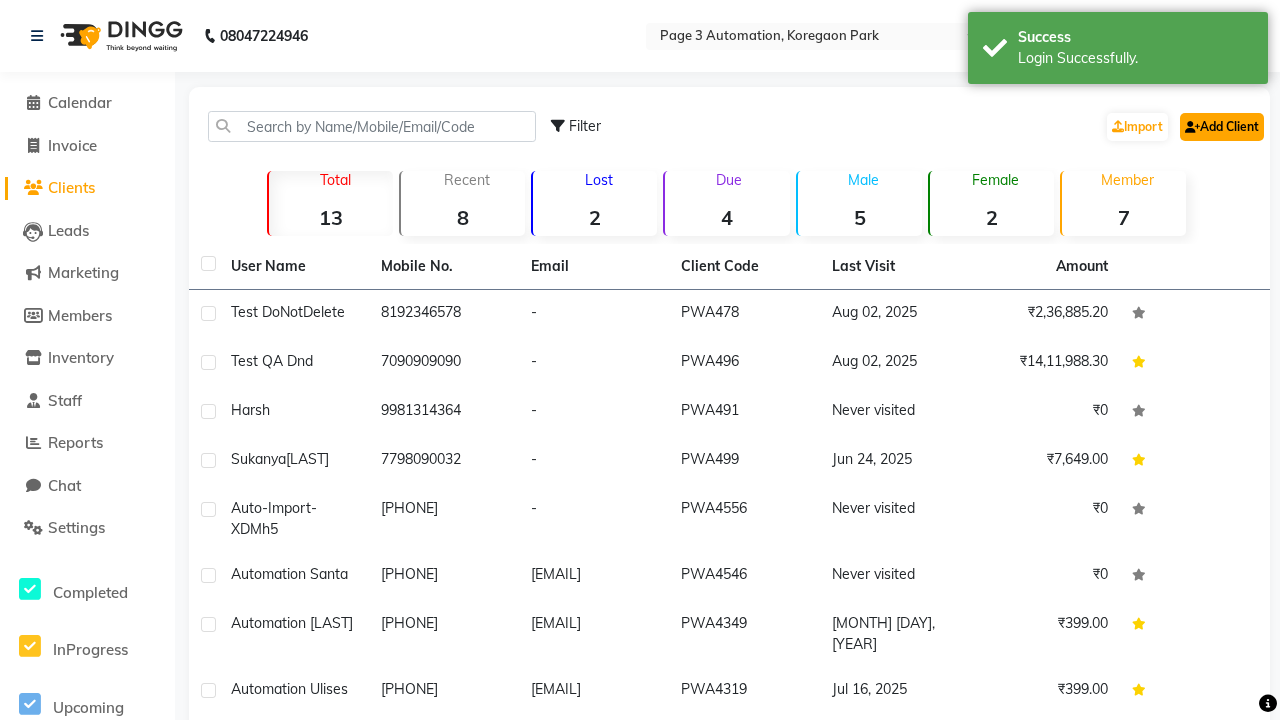 click on "Add Client" 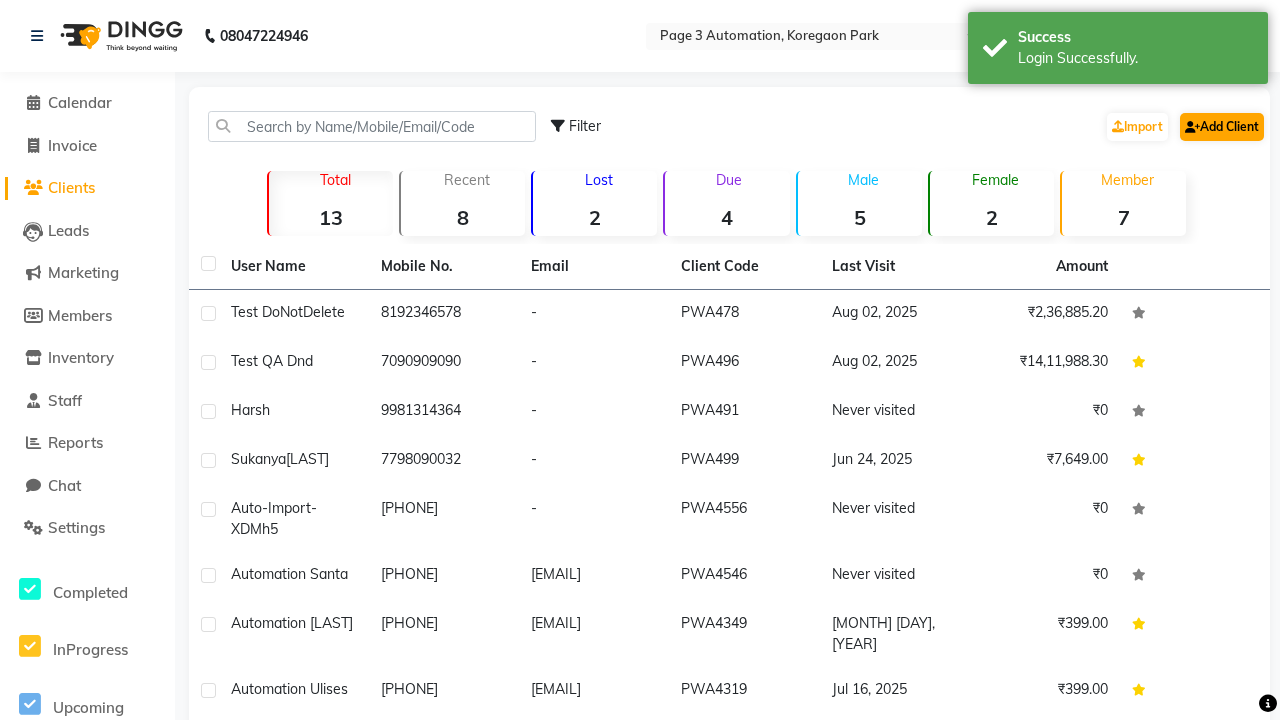 select on "22" 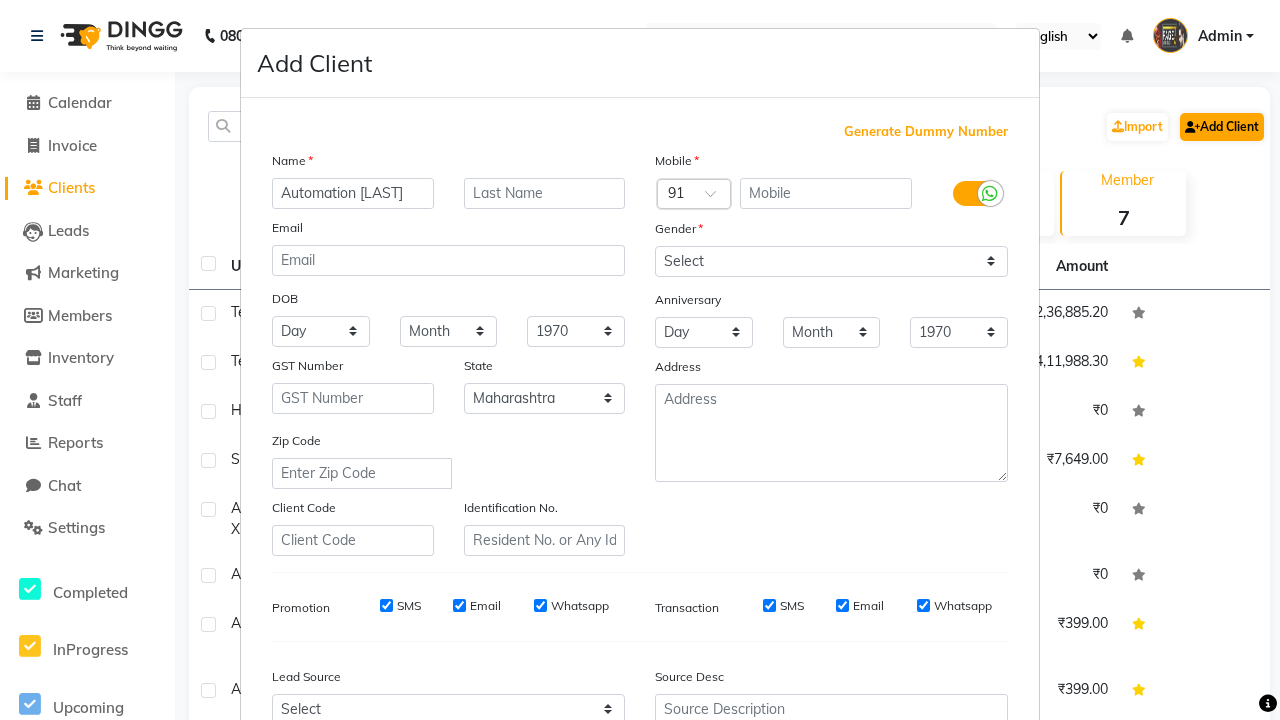 type on "Automation [LAST]" 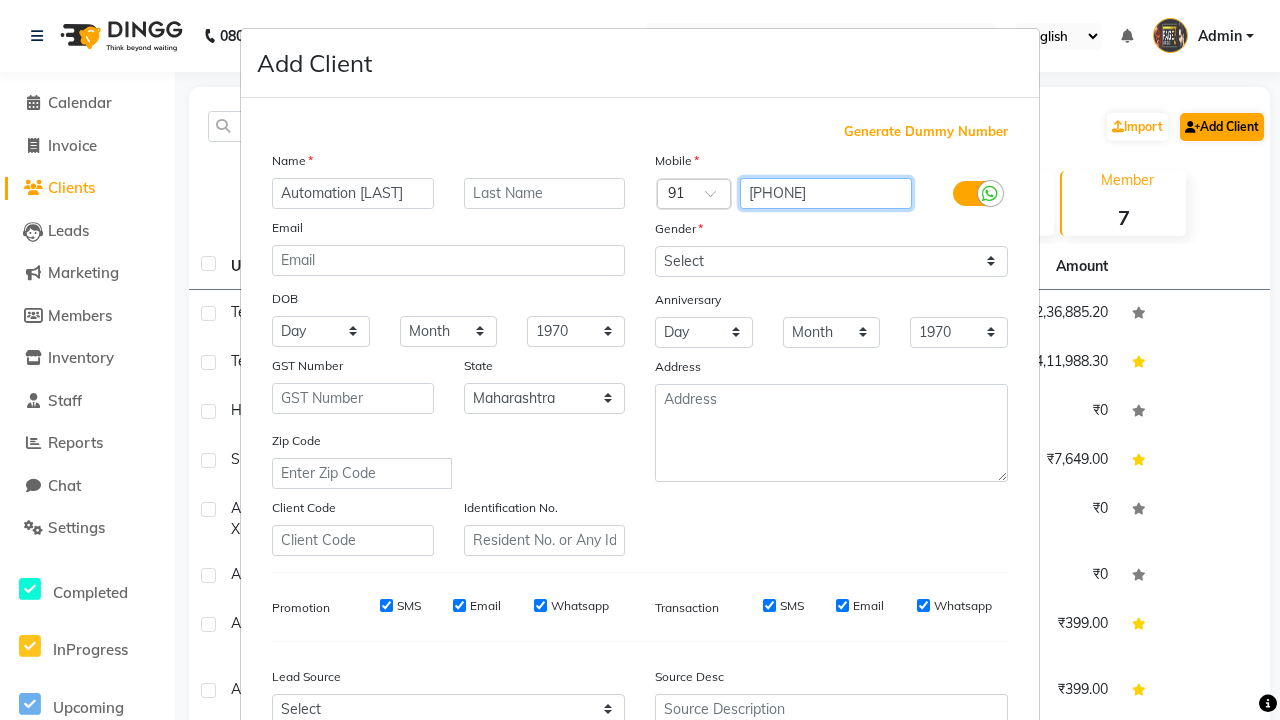 type on "[PHONE]" 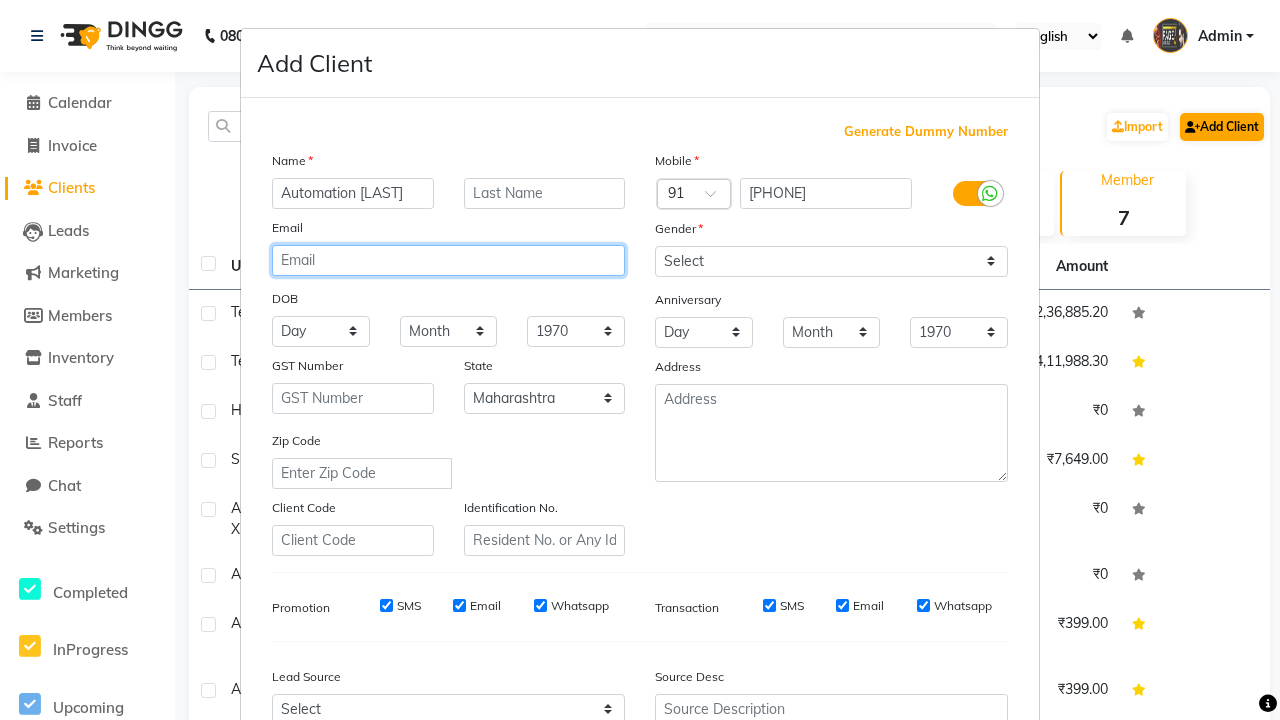 type on "[EMAIL]" 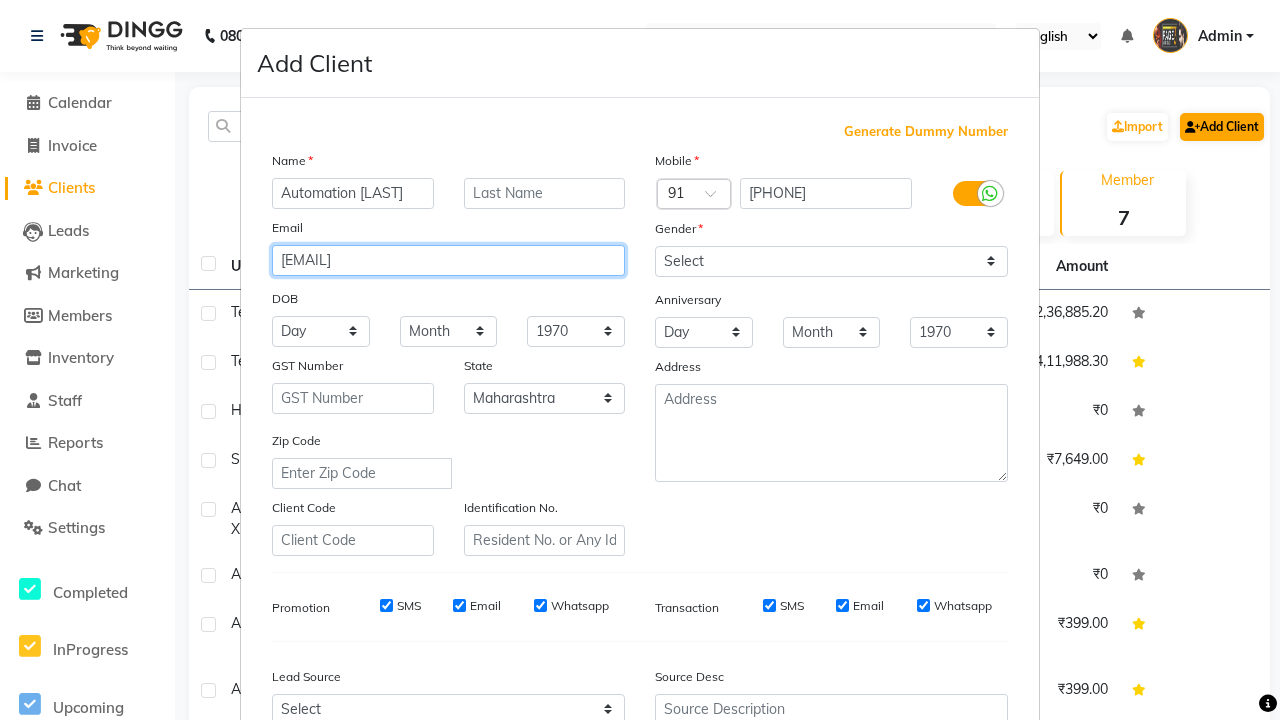 select on "male" 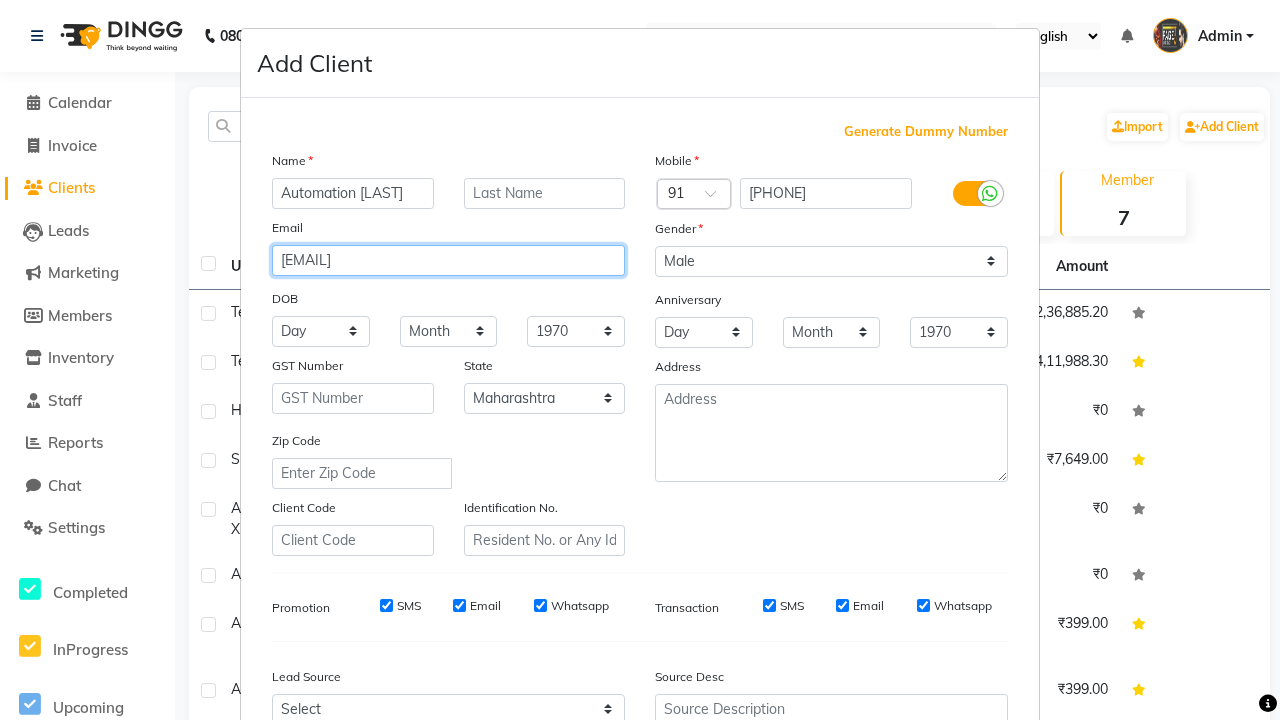 type on "[EMAIL]" 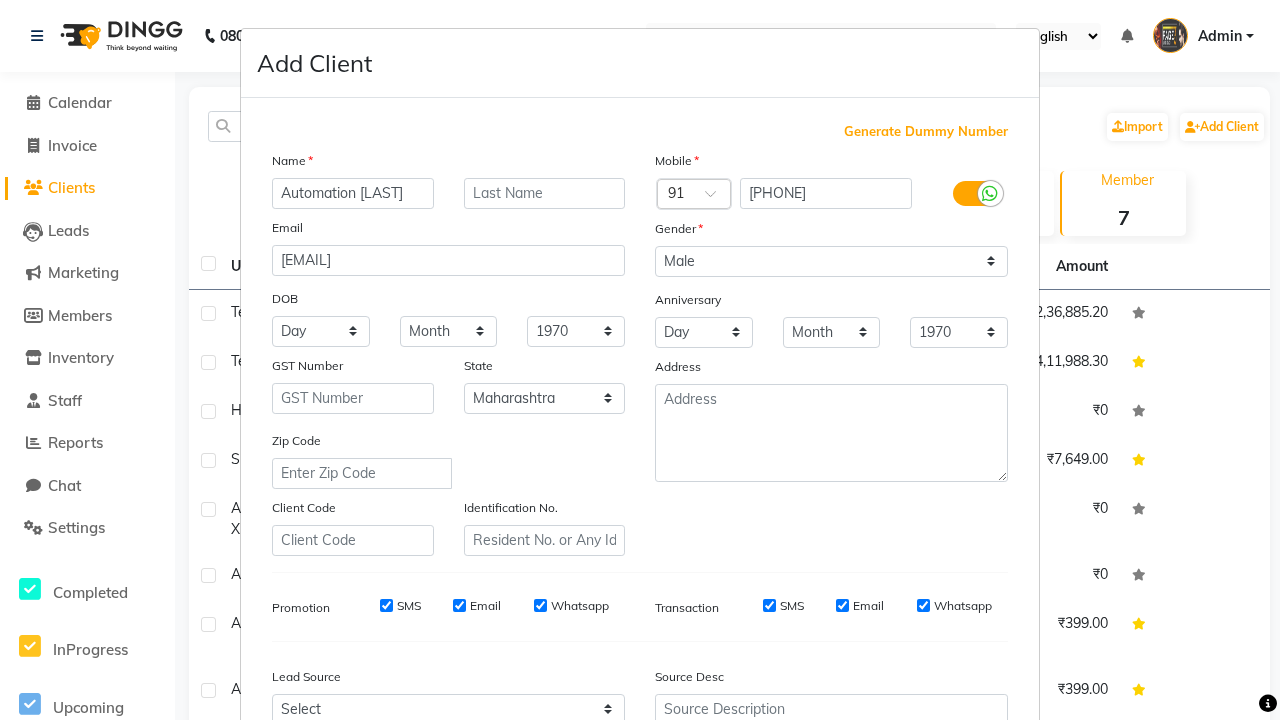click on "Add" at bounding box center [906, 855] 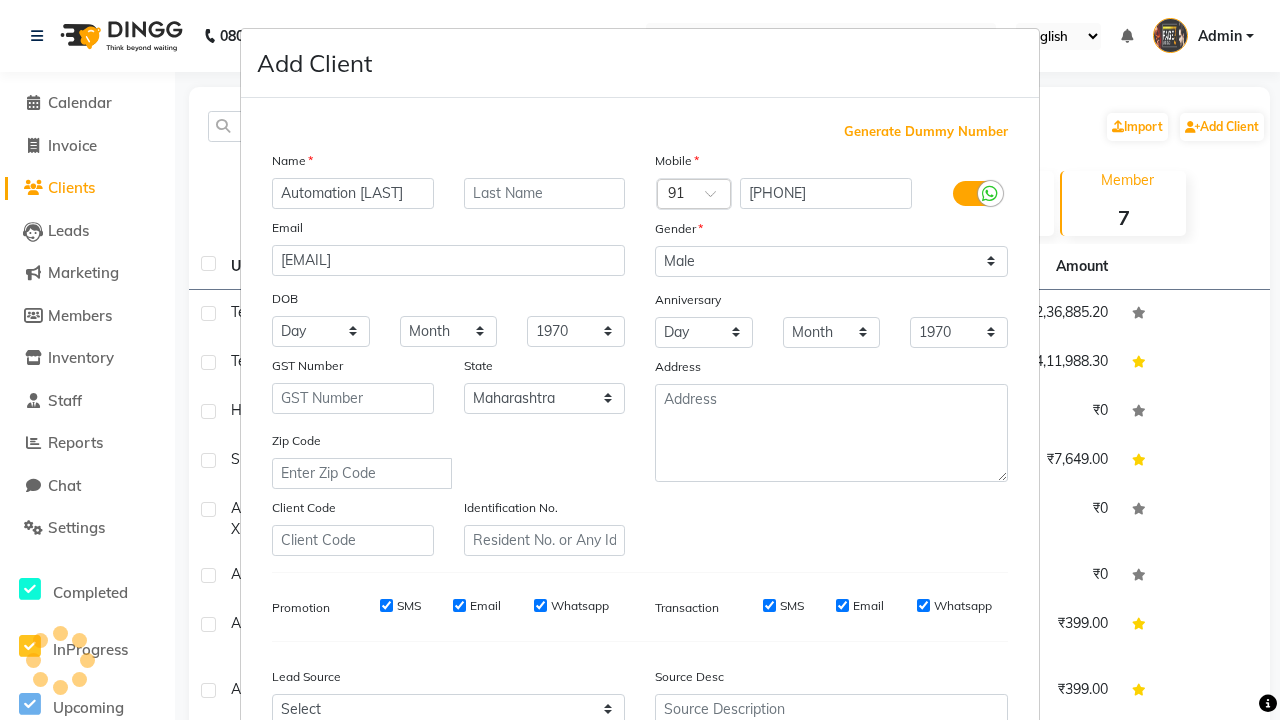 scroll, scrollTop: 203, scrollLeft: 0, axis: vertical 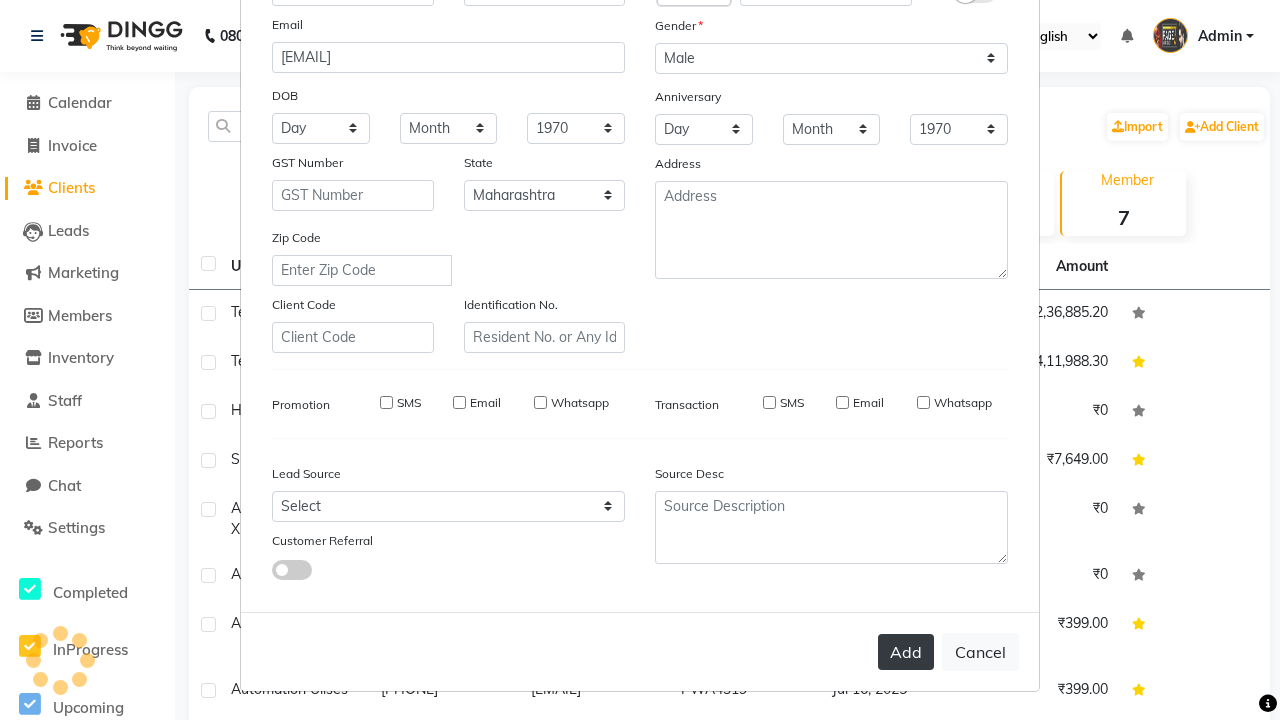 type 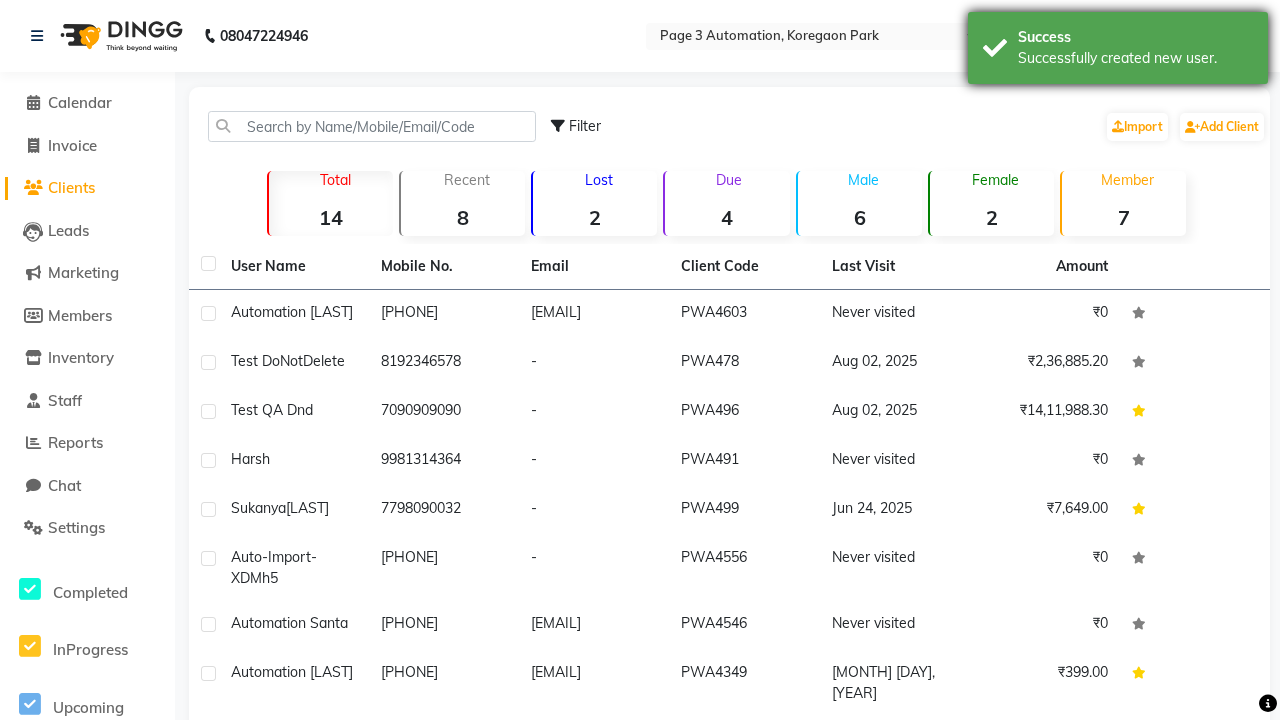 click on "Successfully created new user." at bounding box center [1135, 58] 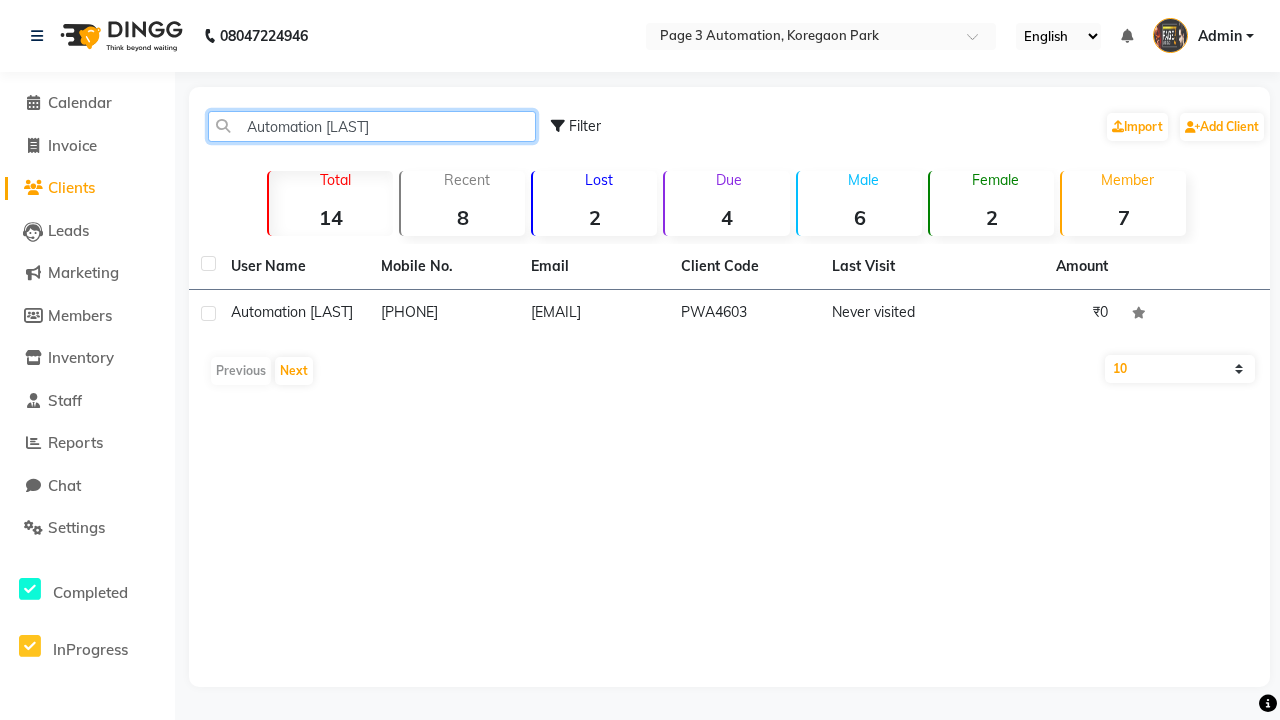 type on "Automation [LAST]" 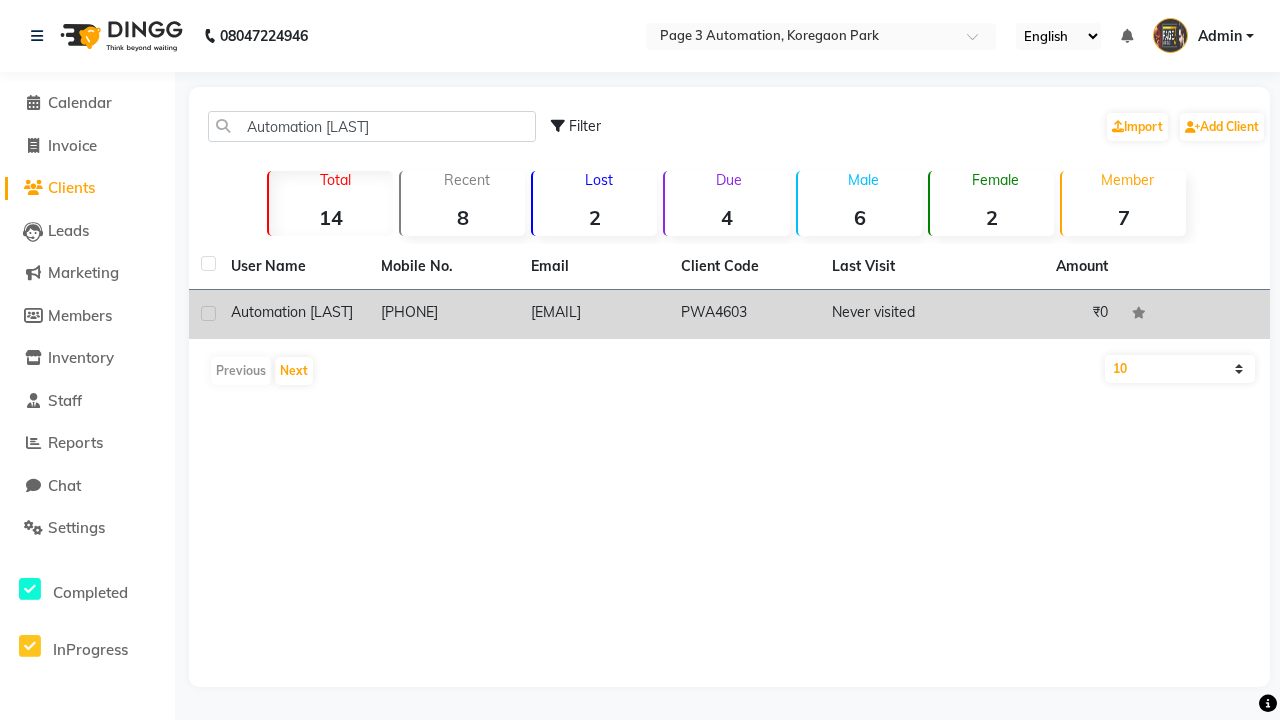 click on "PWA4603" 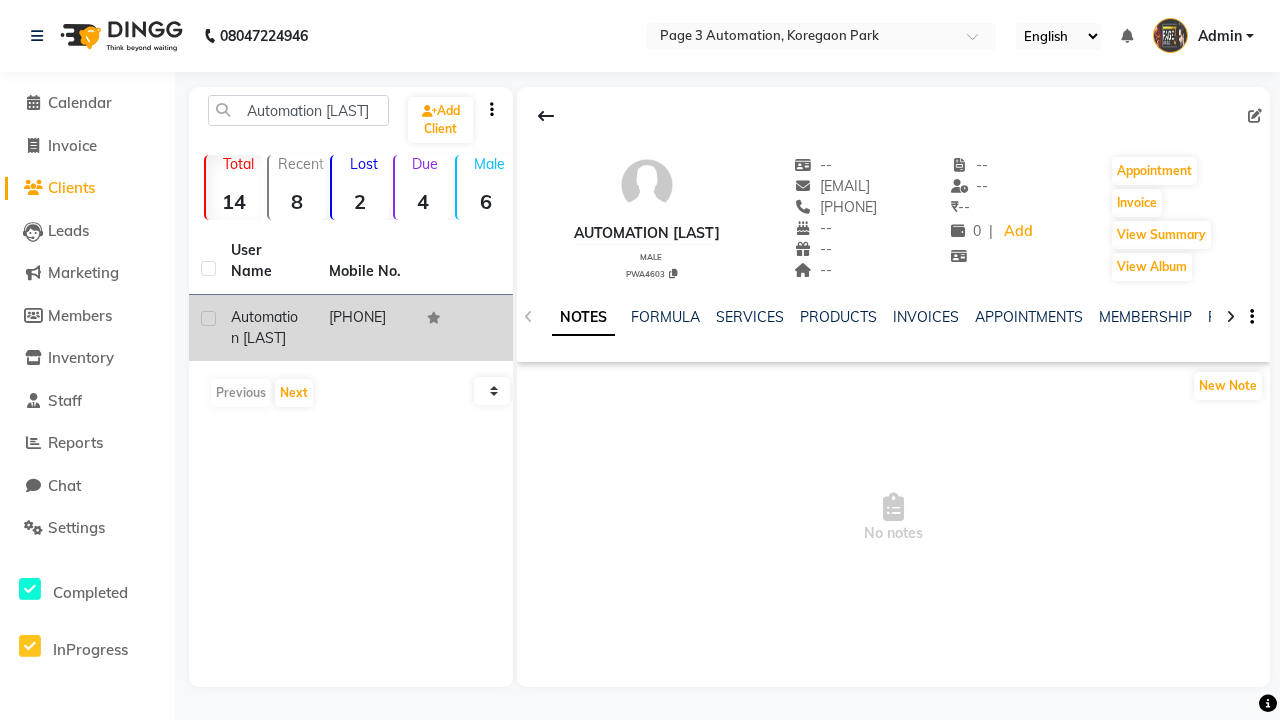 click 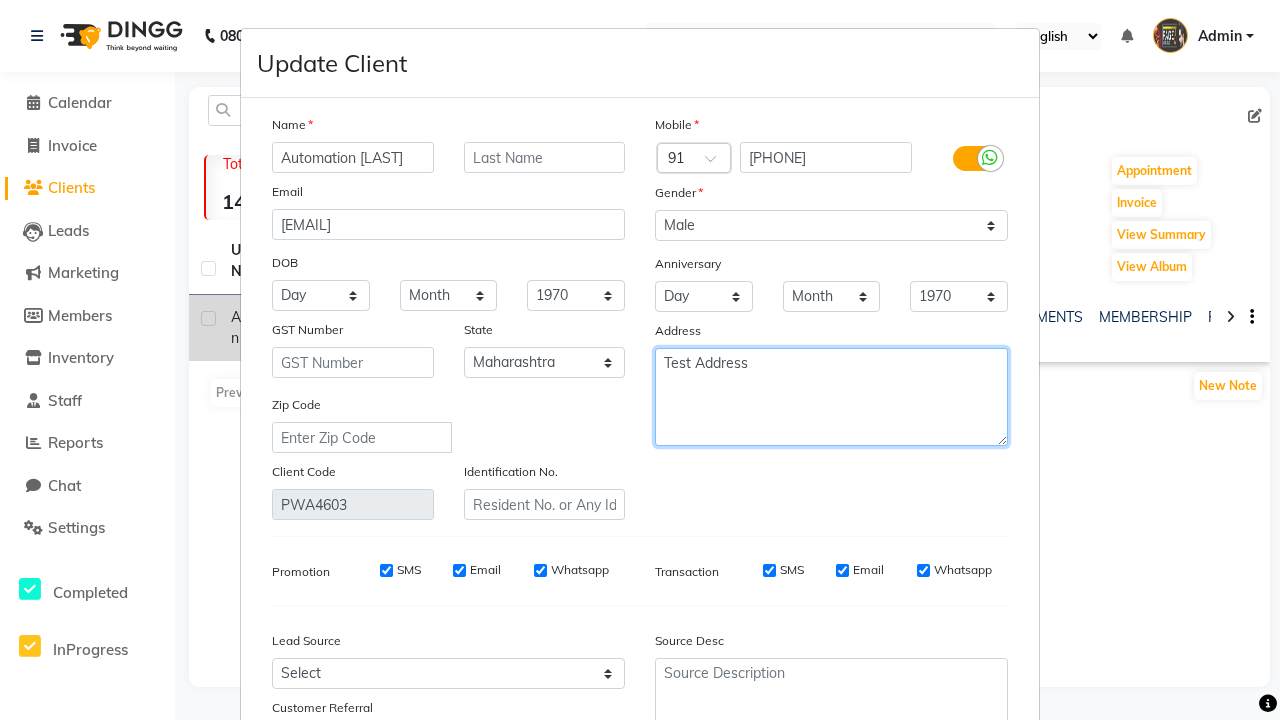 type on "Test Address" 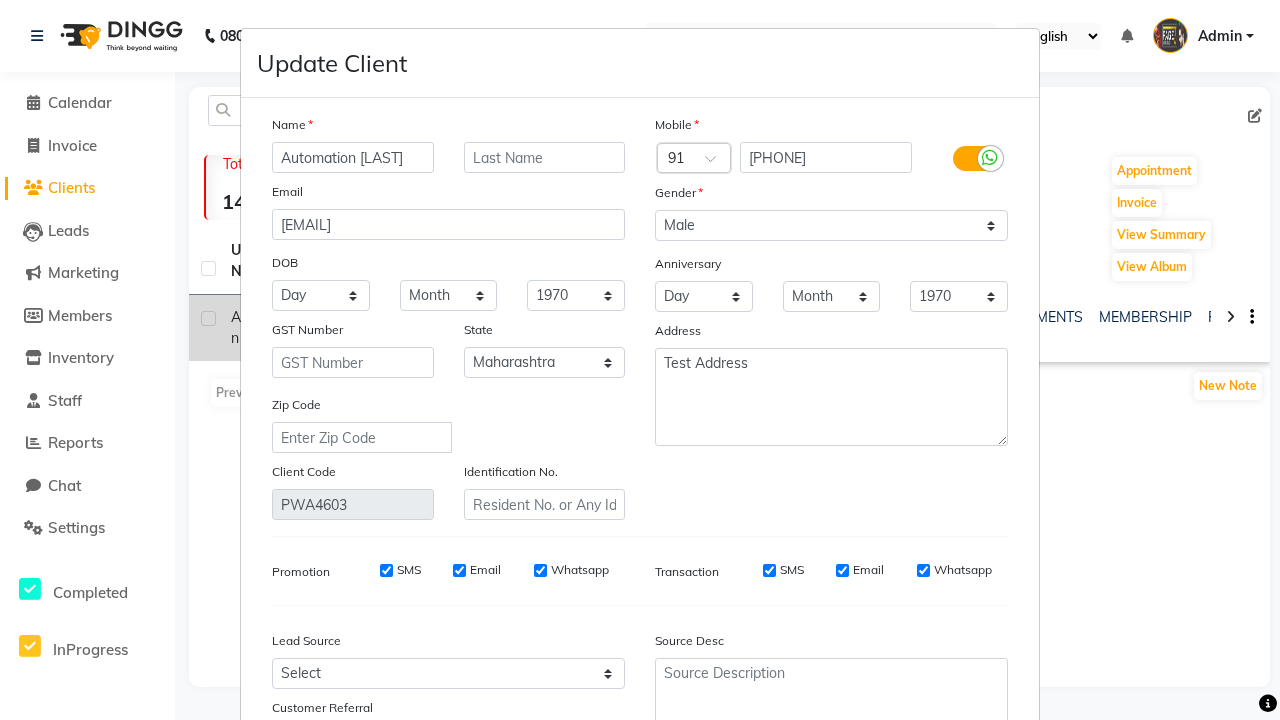click on "Update" at bounding box center (893, 819) 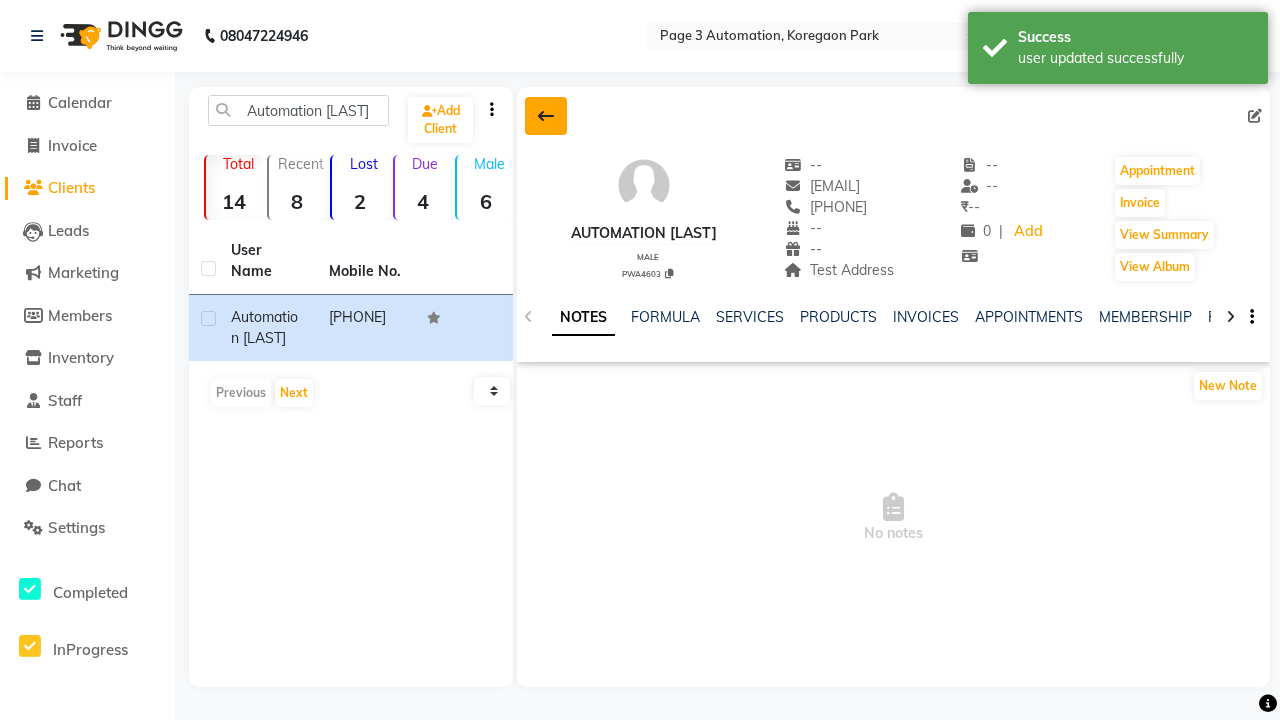 click on "user updated successfully" at bounding box center [1135, 58] 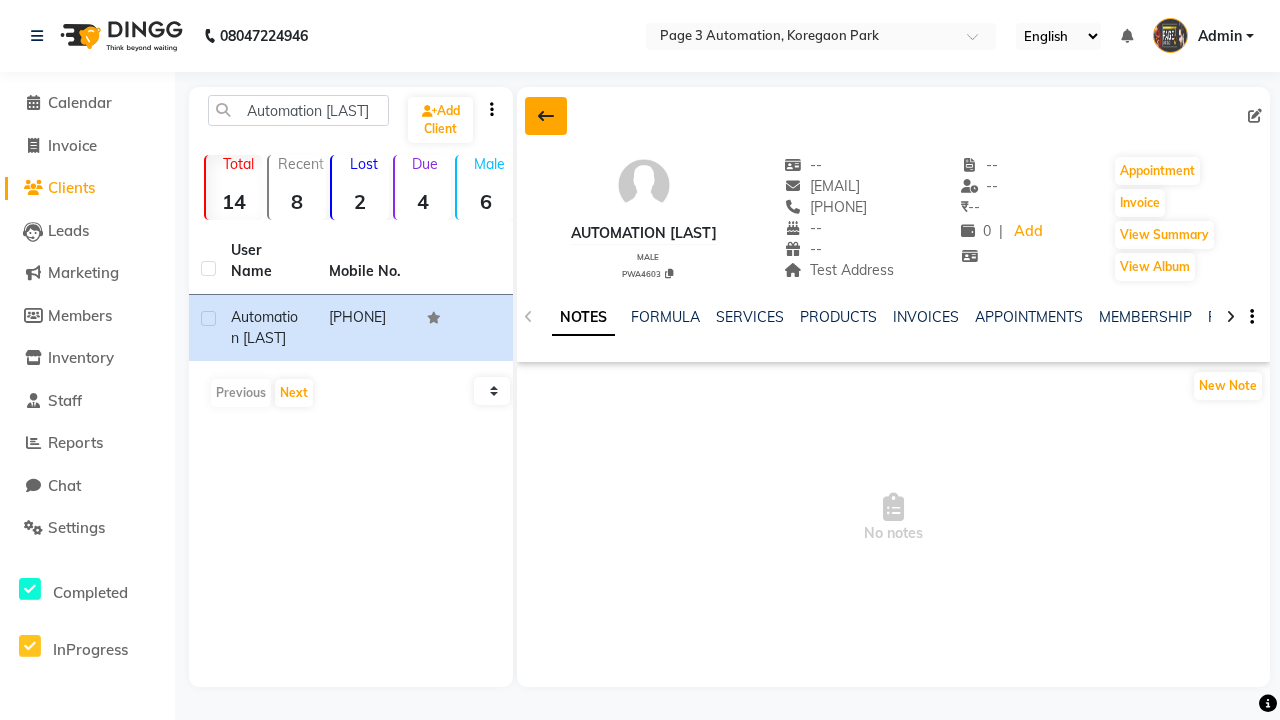 click 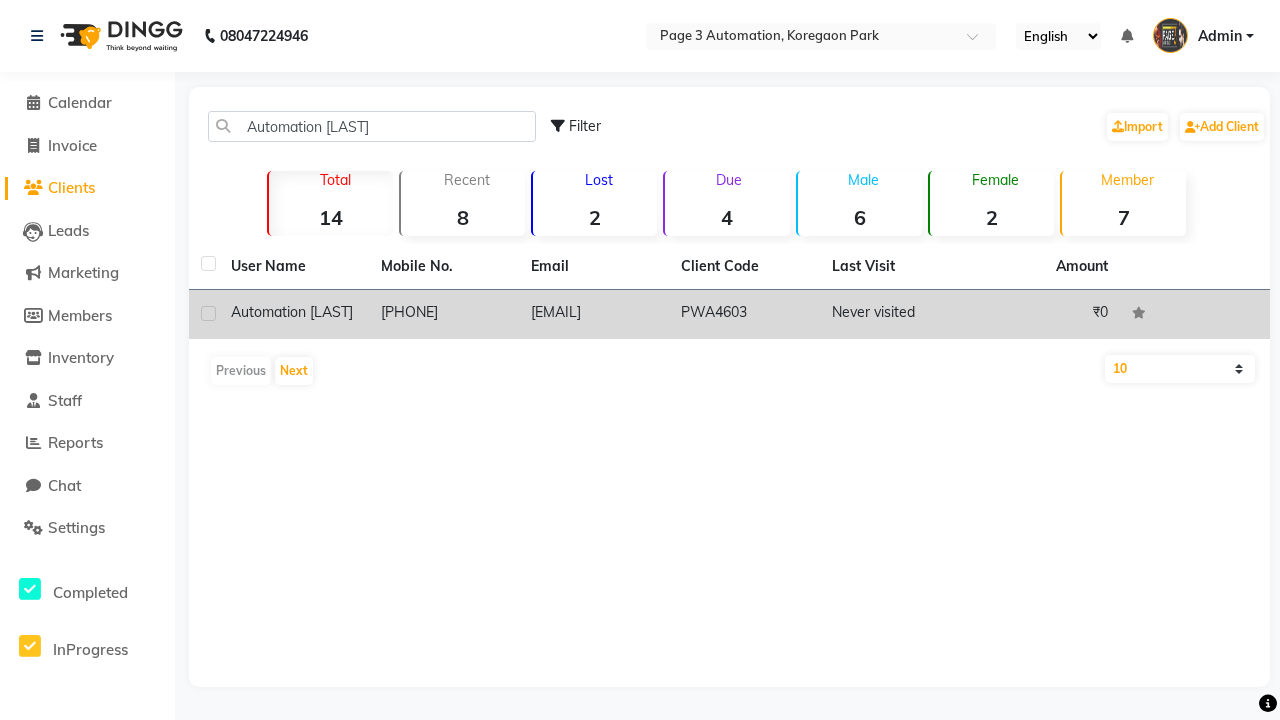click 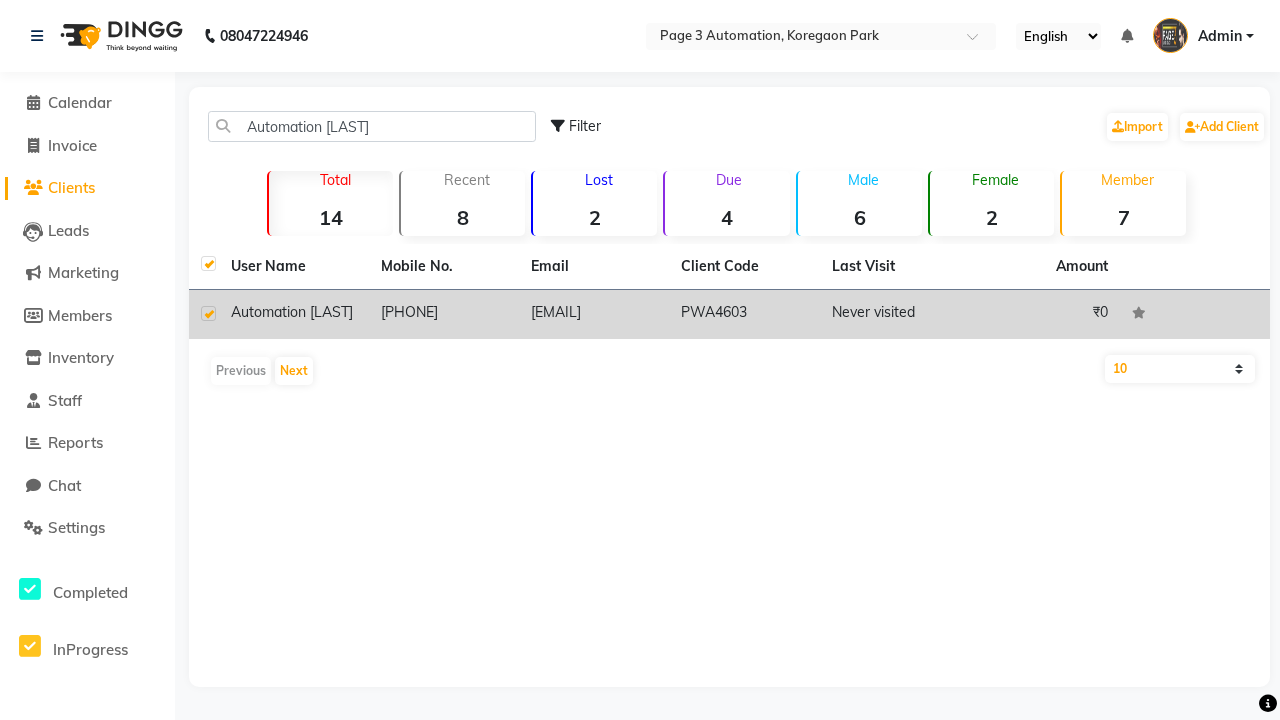 checkbox on "true" 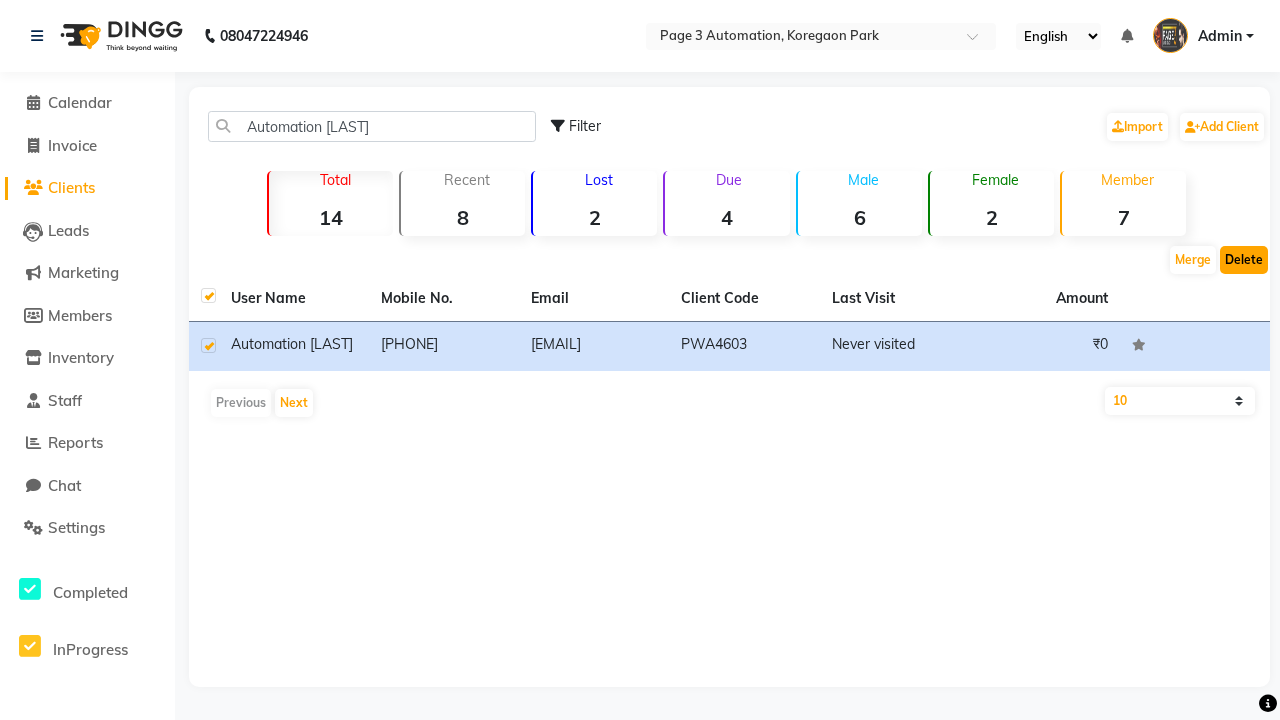 click on "Delete" 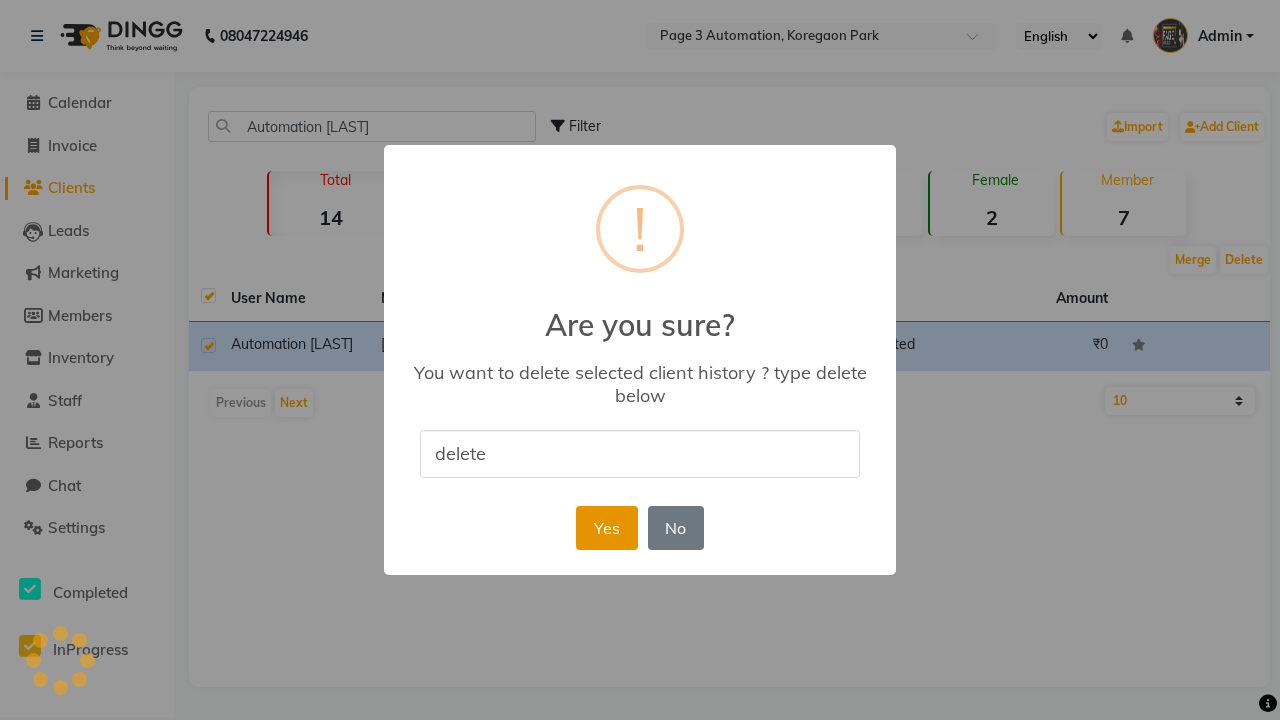 type on "delete" 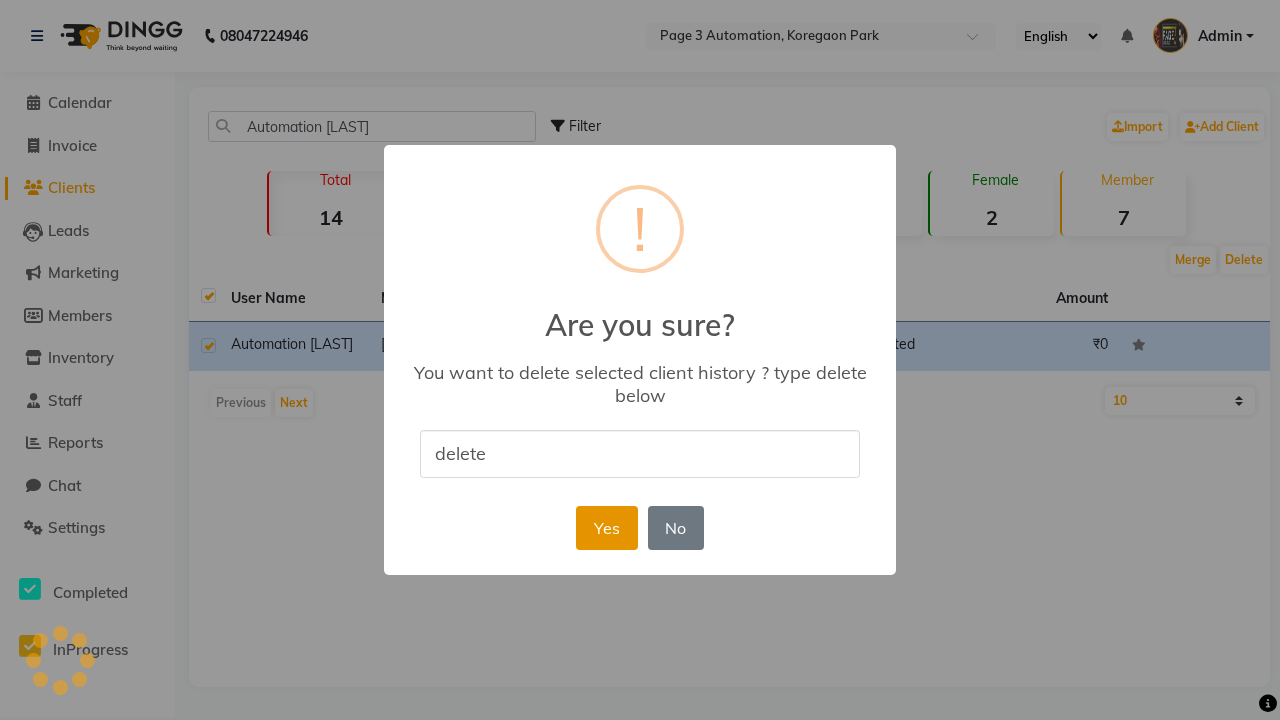 click on "Yes" at bounding box center [606, 528] 